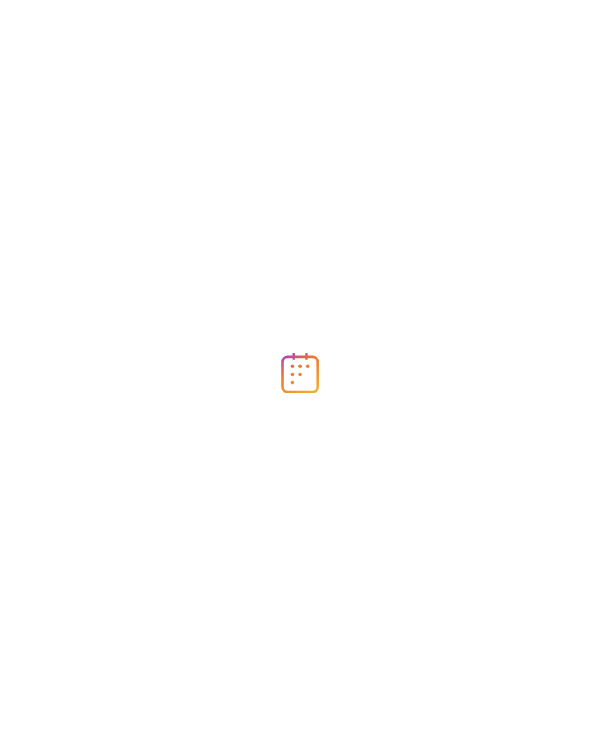 scroll, scrollTop: 0, scrollLeft: 0, axis: both 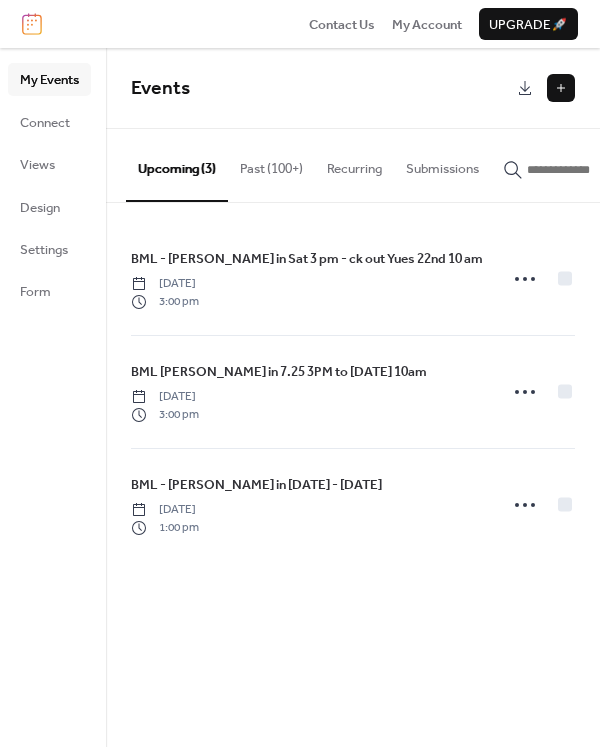 click at bounding box center (561, 88) 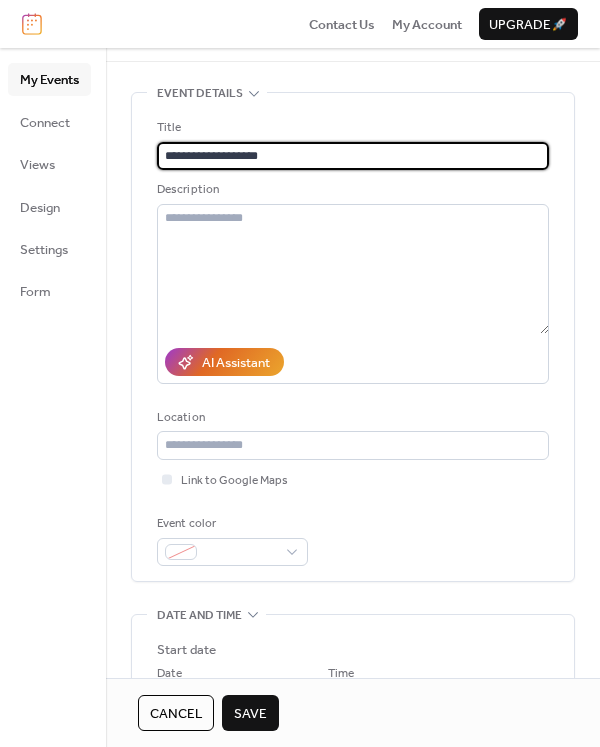 scroll, scrollTop: 200, scrollLeft: 0, axis: vertical 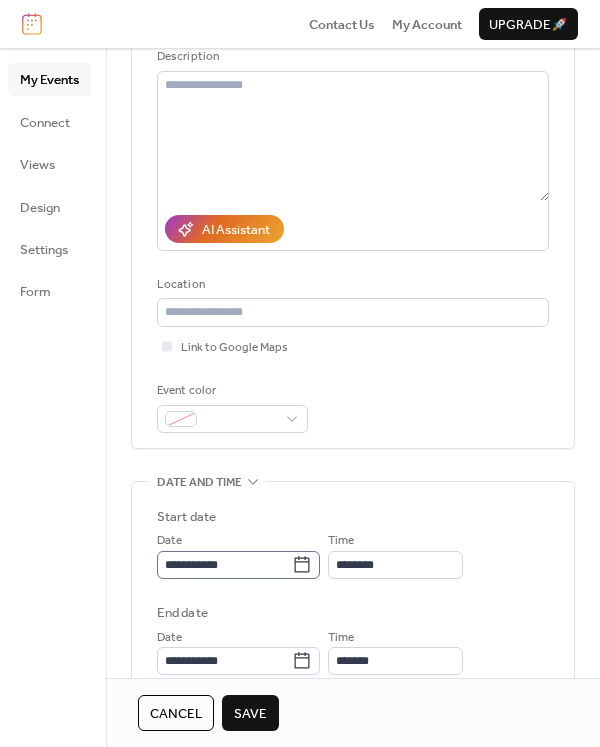 type on "**********" 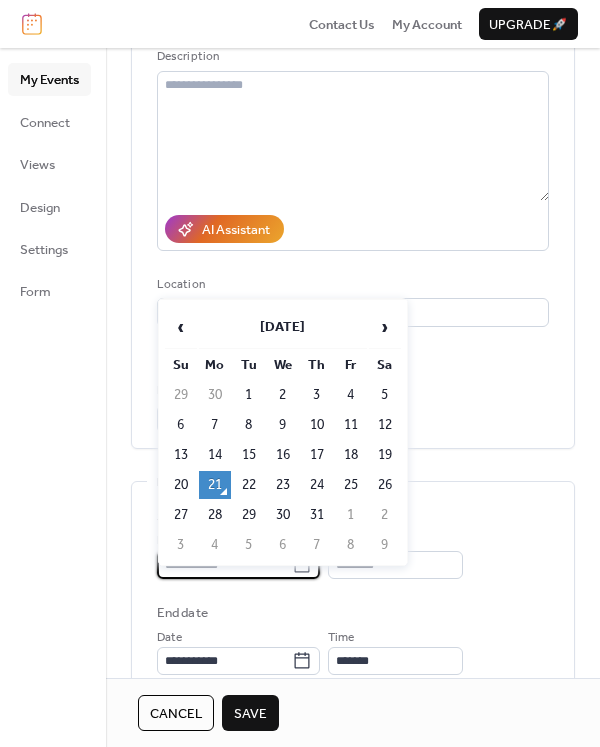 click on "**********" at bounding box center [224, 565] 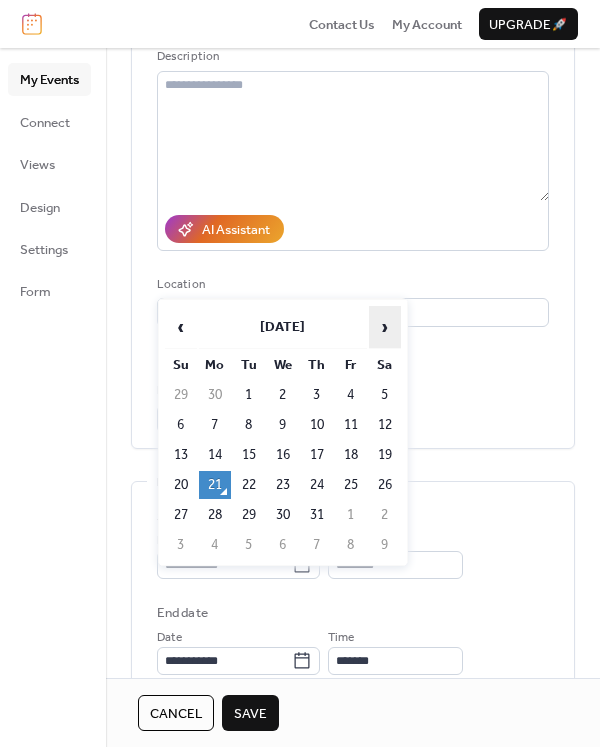 click on "›" at bounding box center (385, 327) 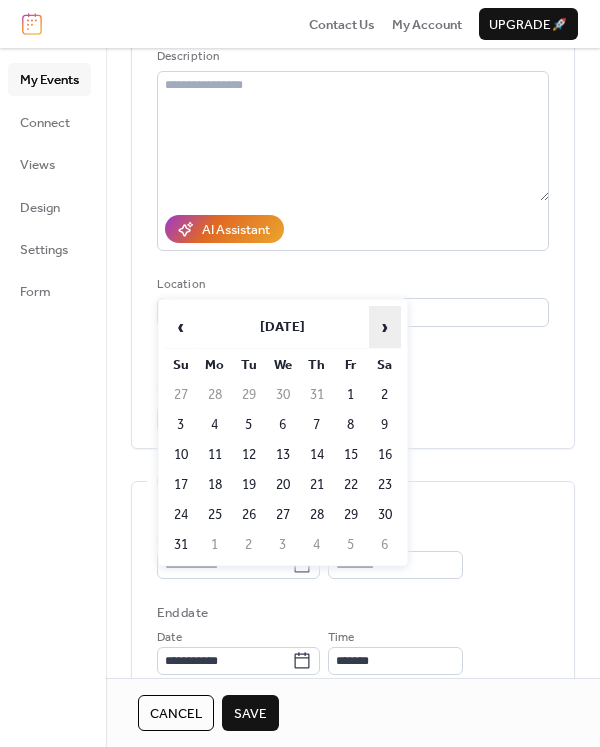 click on "›" at bounding box center (385, 327) 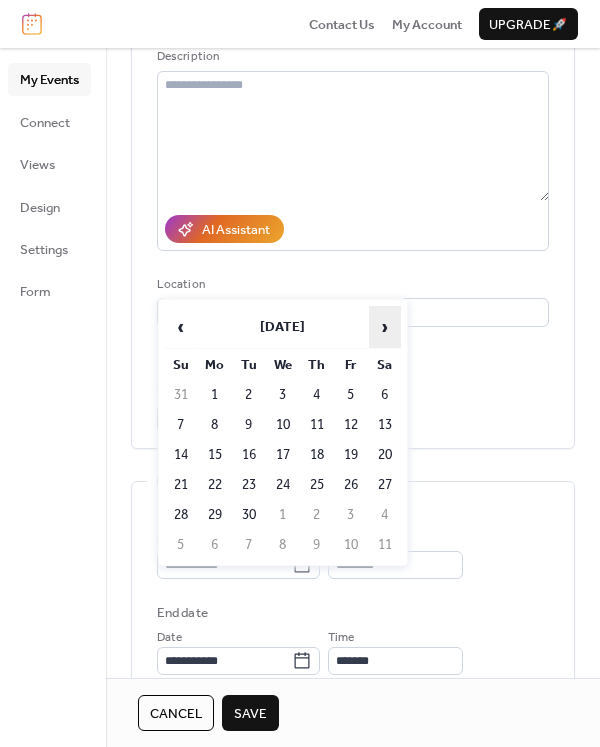 click on "›" at bounding box center (385, 327) 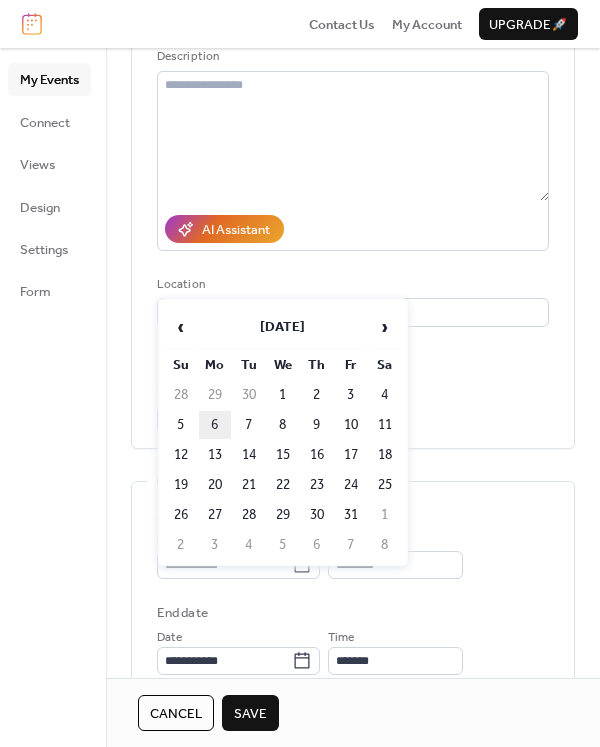 click on "6" at bounding box center (215, 425) 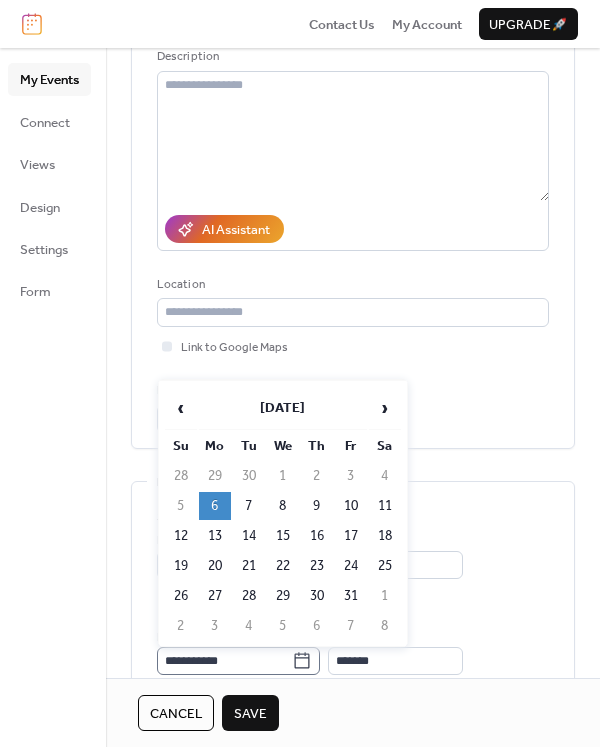 click 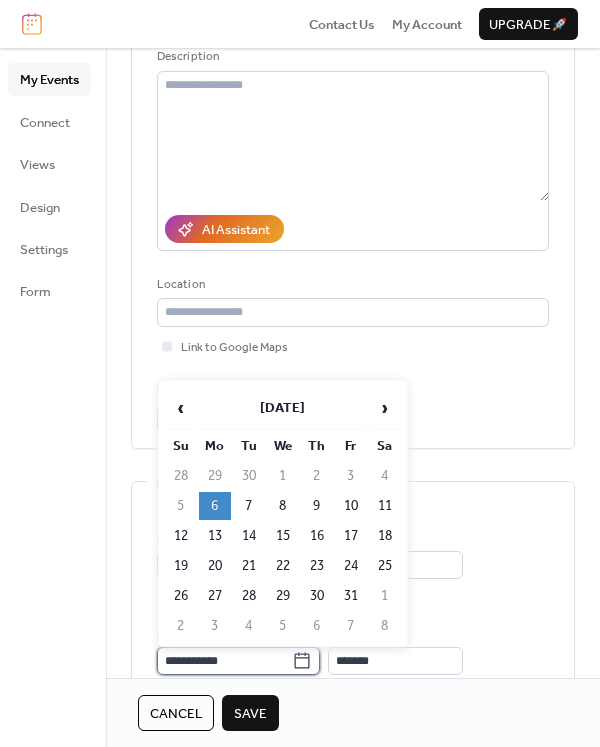 click on "**********" at bounding box center (224, 661) 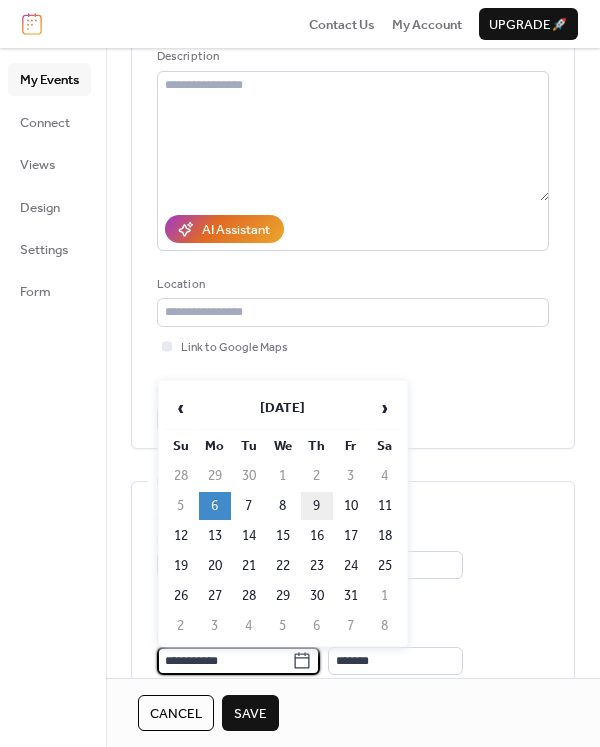 click on "9" at bounding box center [317, 506] 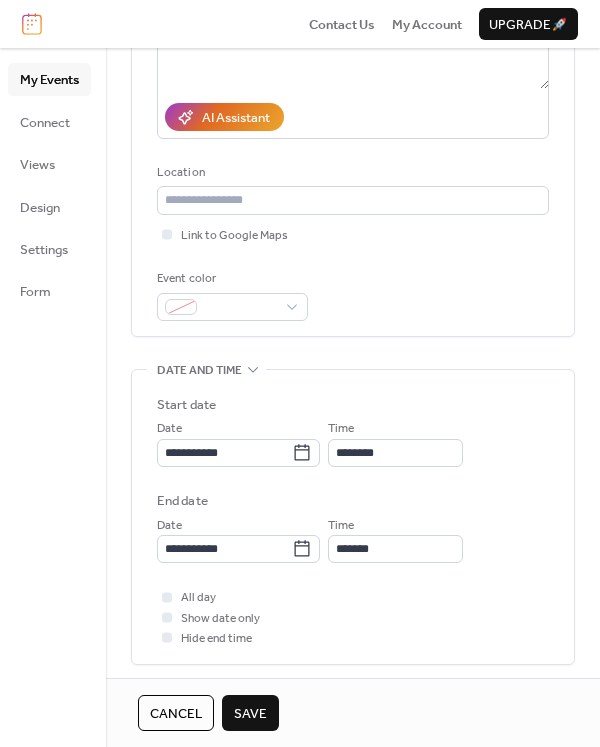 scroll, scrollTop: 500, scrollLeft: 0, axis: vertical 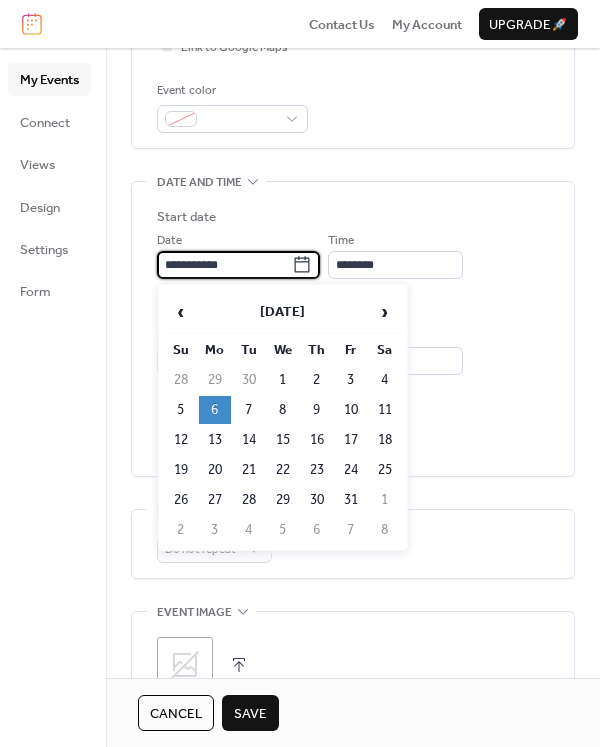 click on "**********" at bounding box center (224, 265) 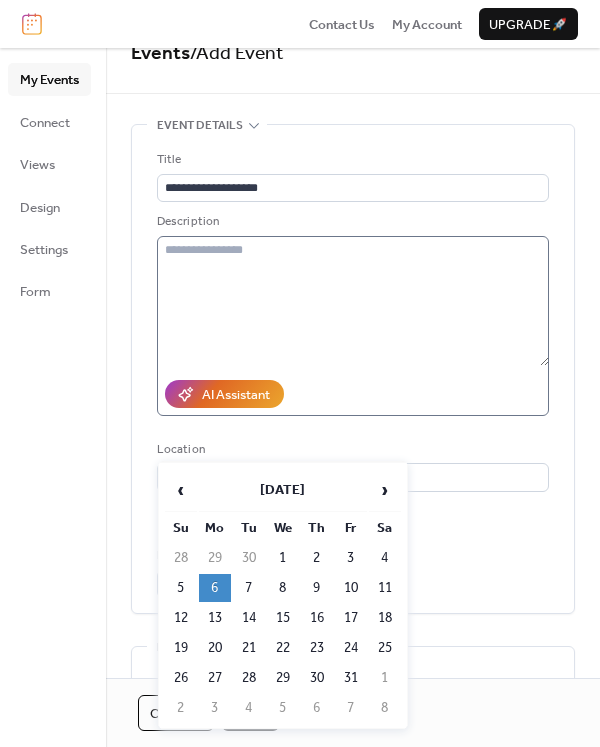 scroll, scrollTop: 0, scrollLeft: 0, axis: both 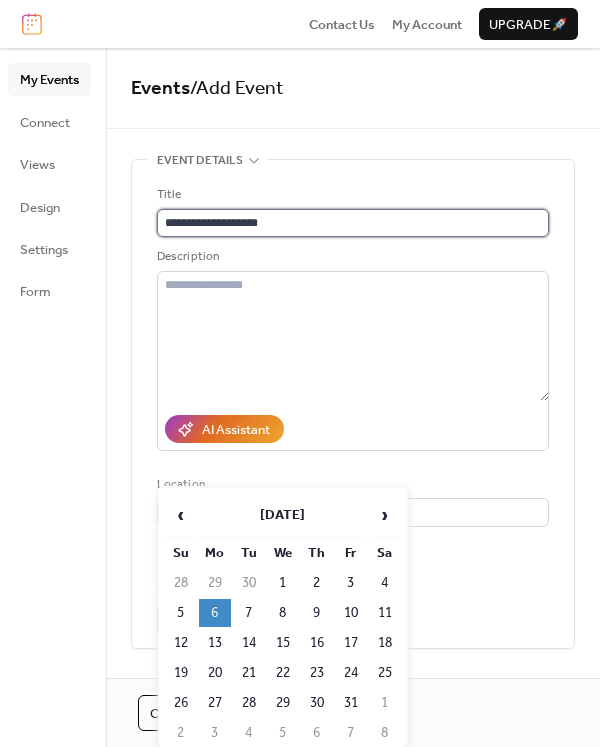 click on "**********" at bounding box center (353, 223) 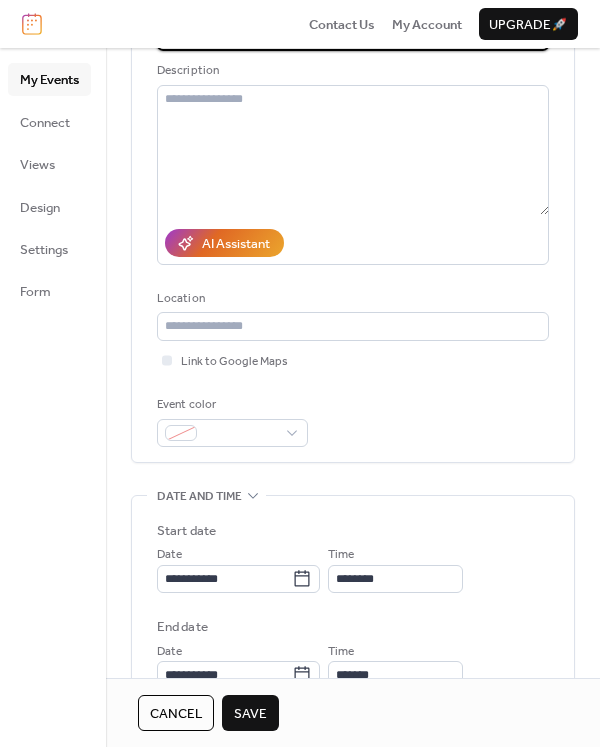 scroll, scrollTop: 200, scrollLeft: 0, axis: vertical 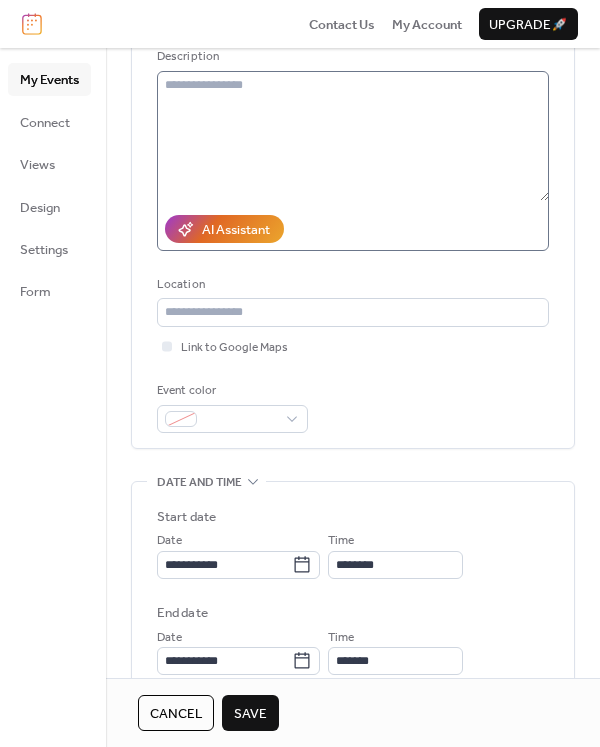 type on "**********" 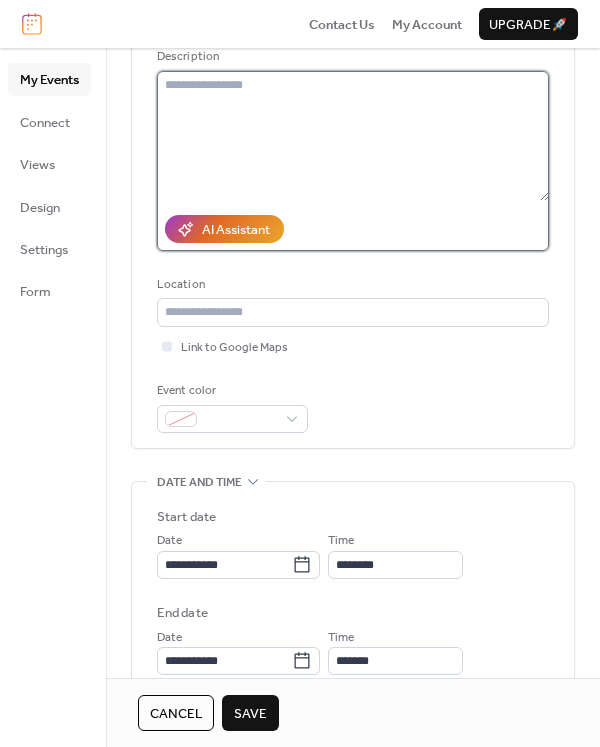 click at bounding box center [353, 136] 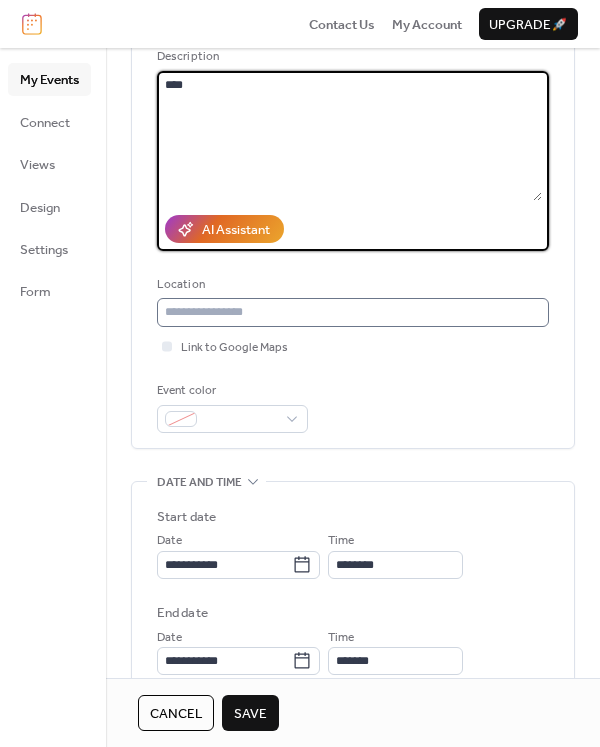 type on "****" 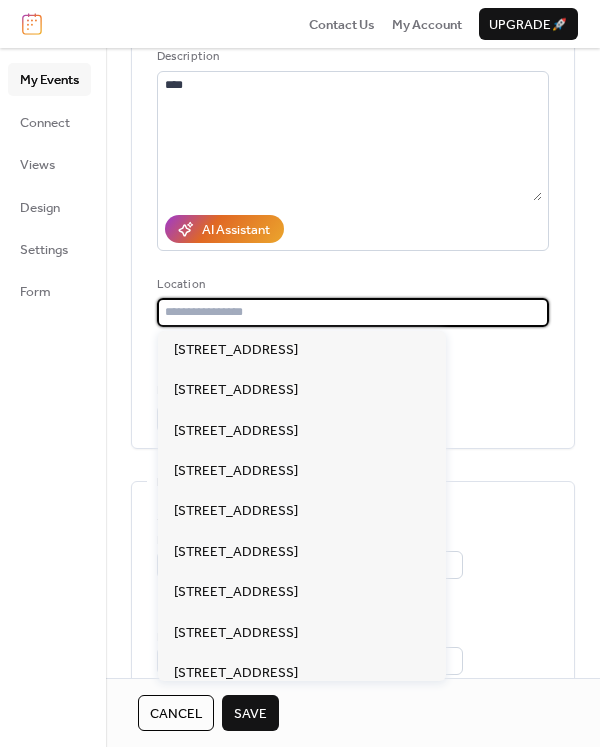 click at bounding box center (353, 312) 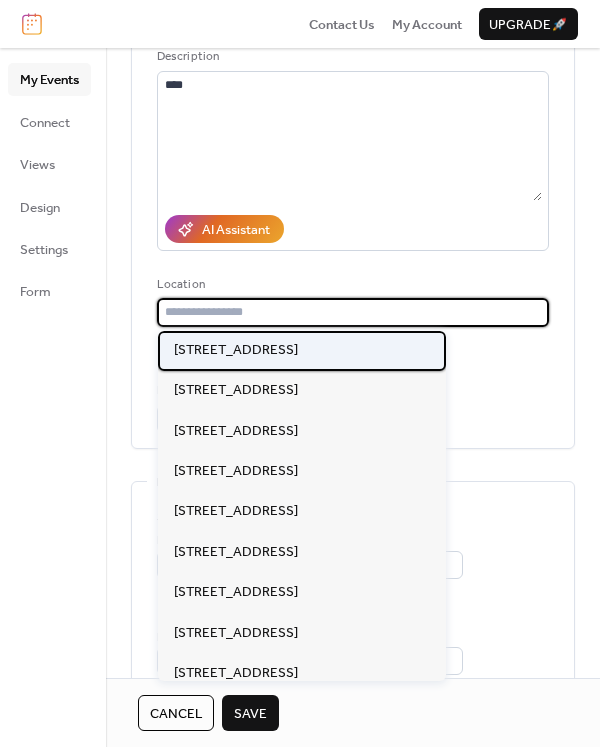 click on "[STREET_ADDRESS]" at bounding box center (236, 350) 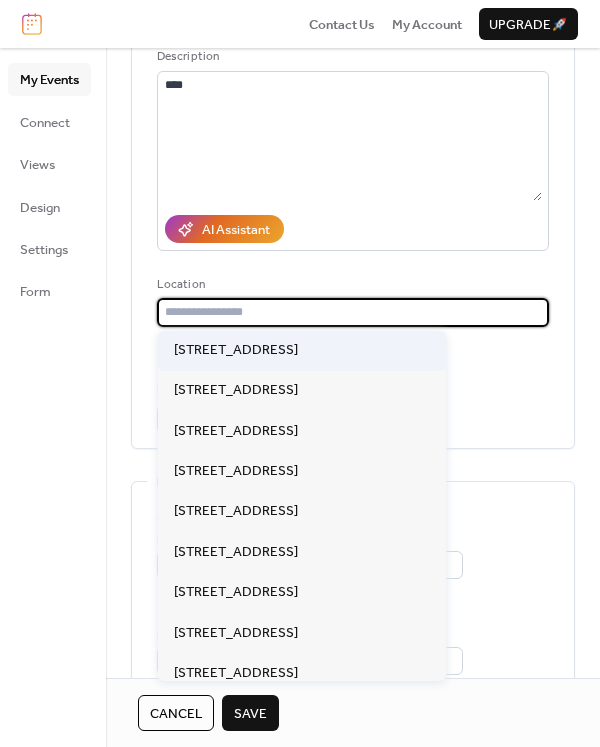 type on "**********" 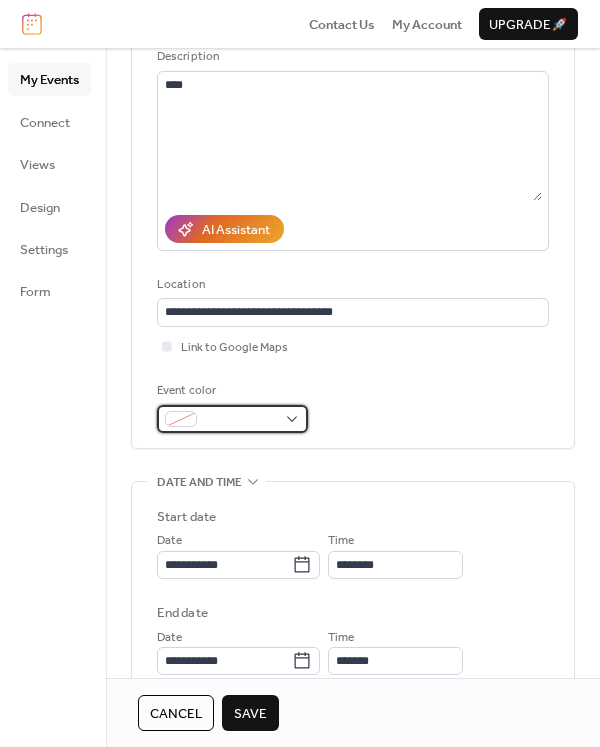 click at bounding box center (240, 420) 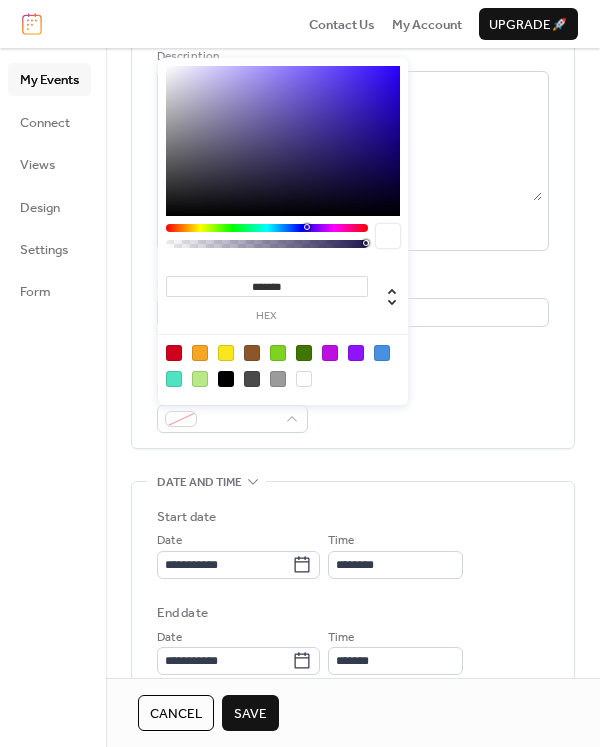click at bounding box center [267, 228] 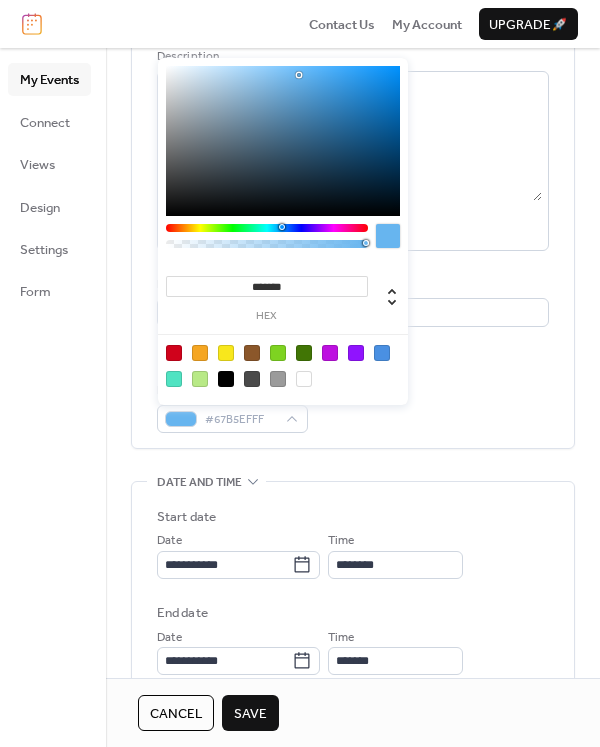 click at bounding box center [283, 141] 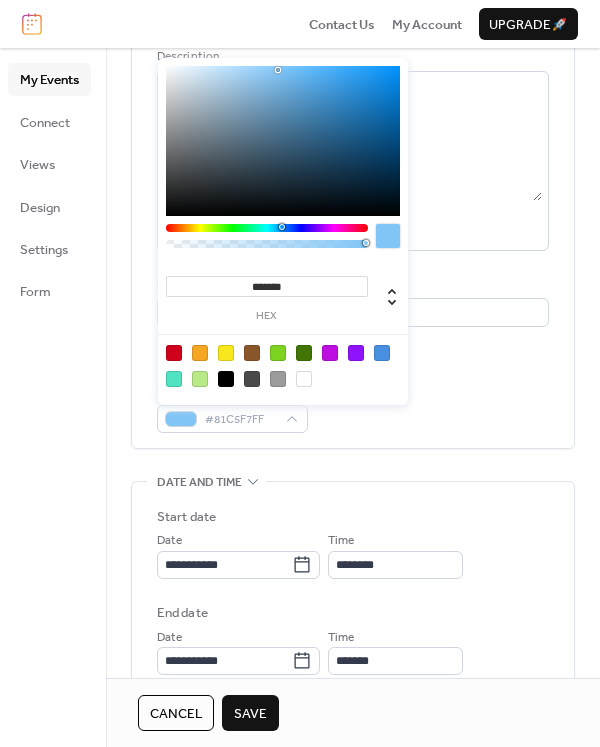 type on "*******" 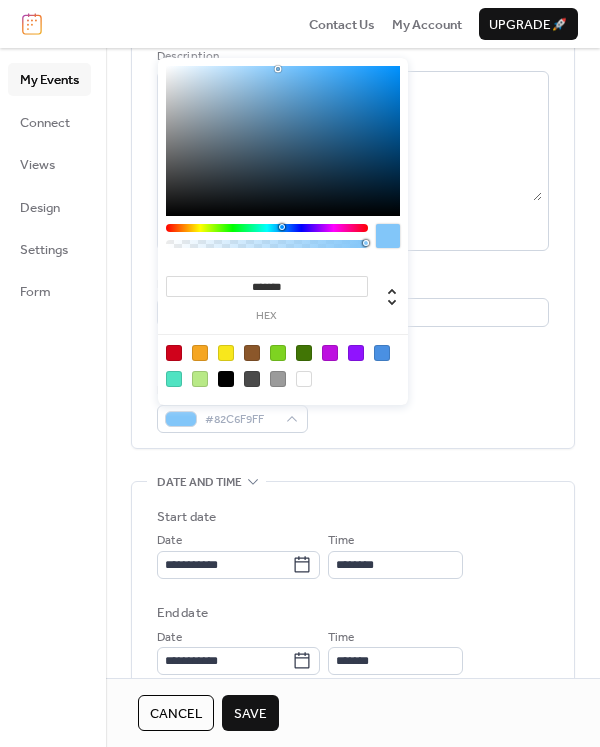 click at bounding box center (388, 236) 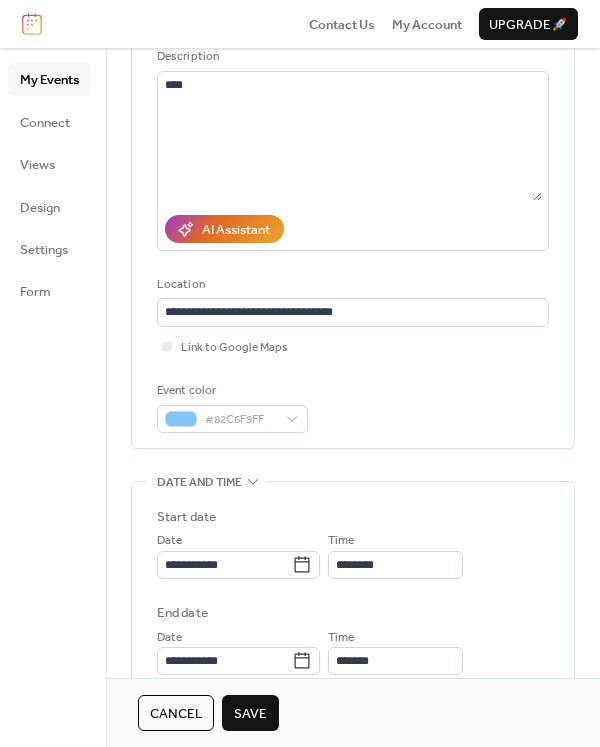 click on "**********" at bounding box center (353, 629) 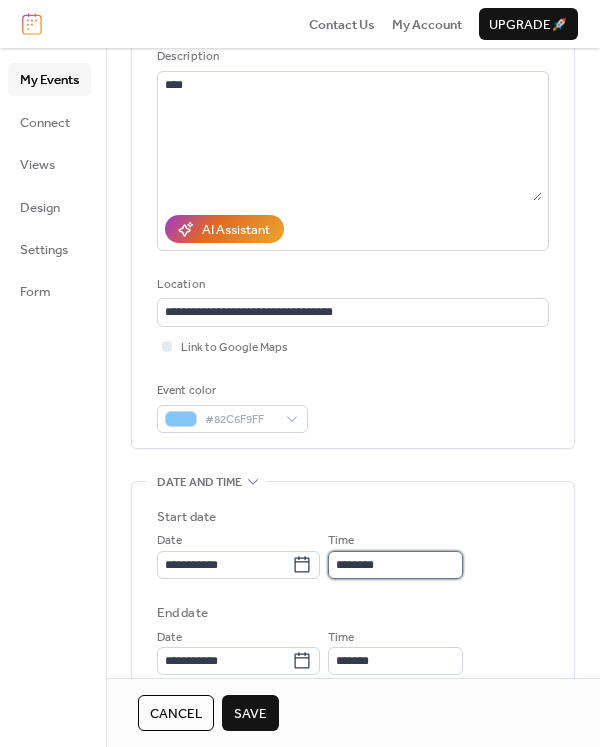 click on "********" at bounding box center [395, 565] 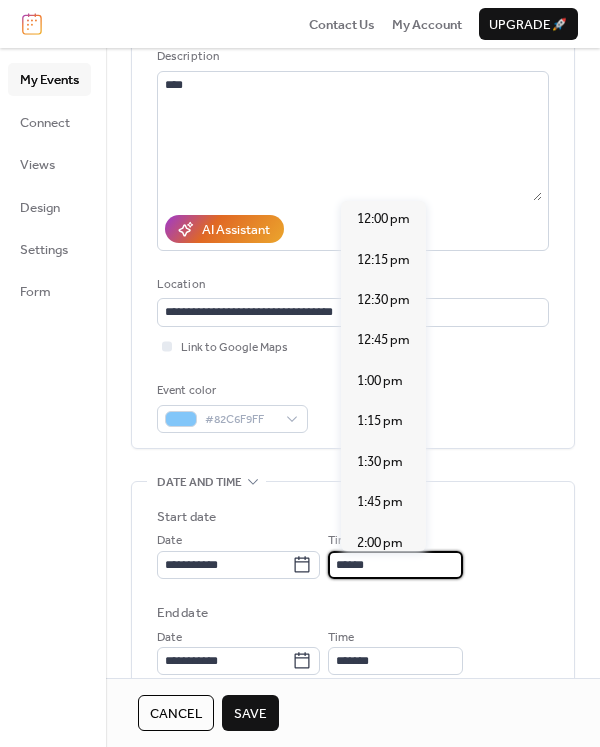 scroll, scrollTop: 0, scrollLeft: 0, axis: both 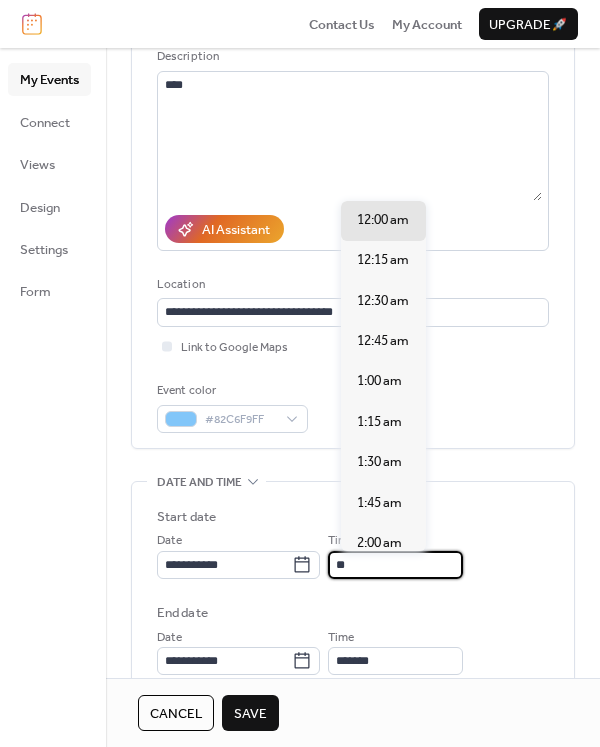 type on "*" 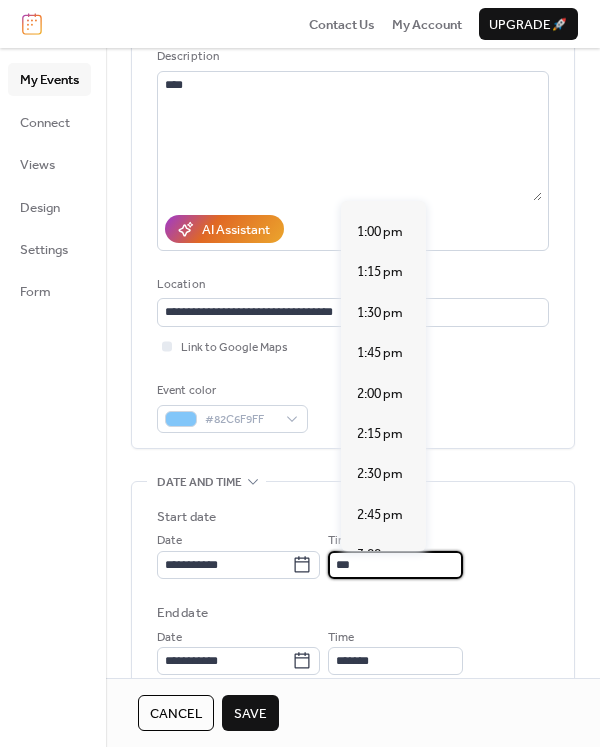 scroll, scrollTop: 2100, scrollLeft: 0, axis: vertical 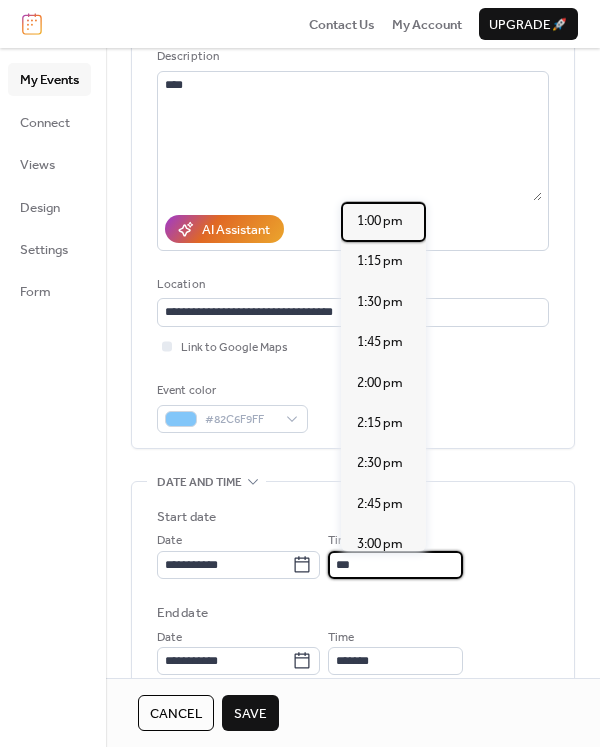 click on "1:00 pm" at bounding box center [380, 221] 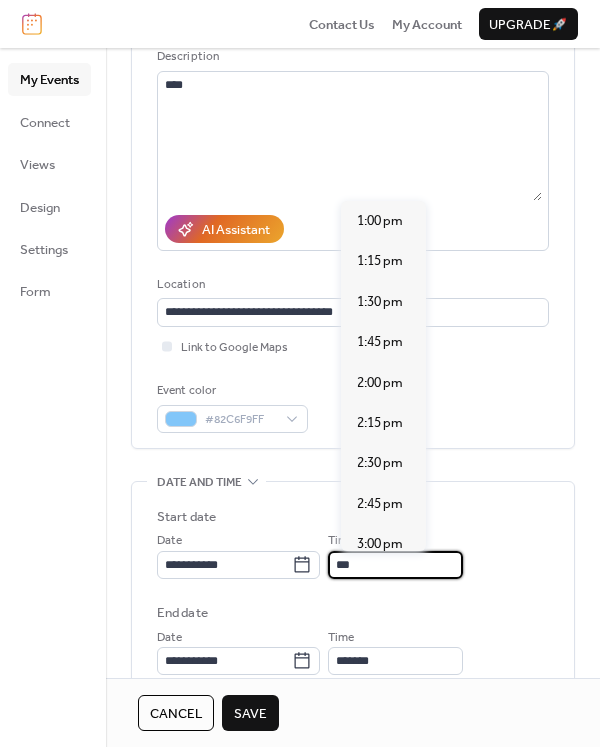 type on "*******" 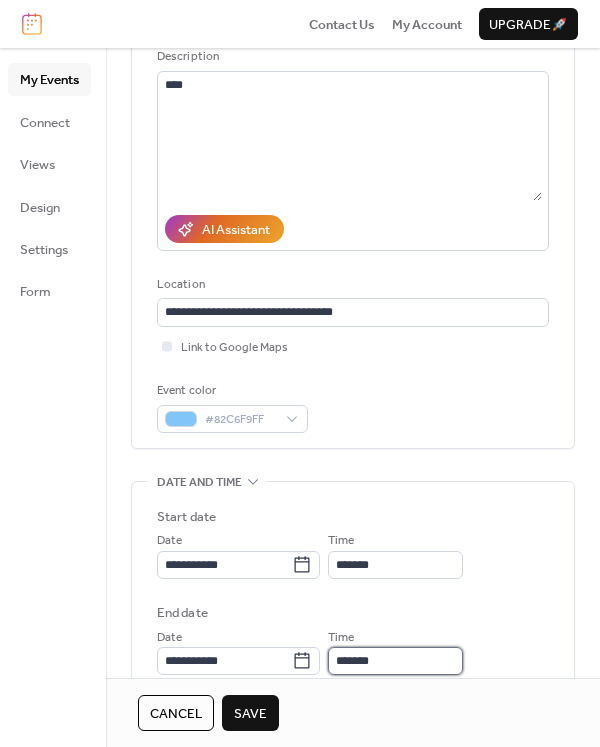 click on "*******" at bounding box center [395, 661] 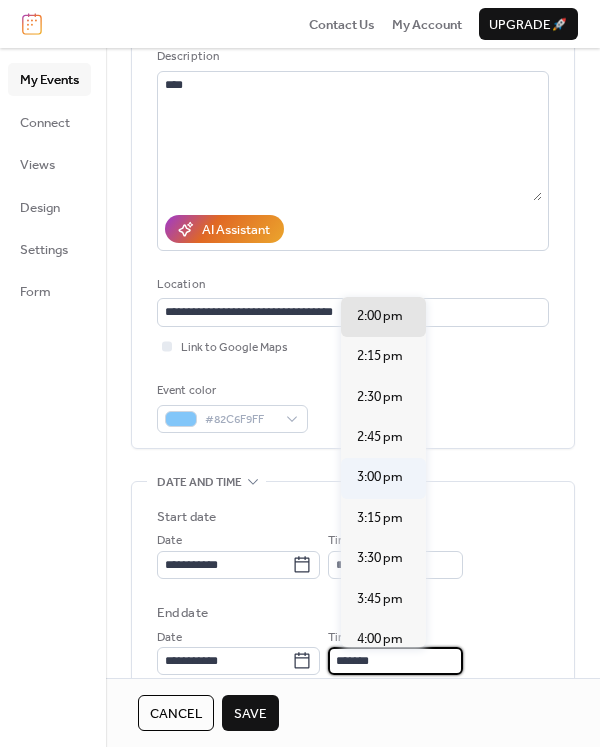 scroll, scrollTop: 1363, scrollLeft: 0, axis: vertical 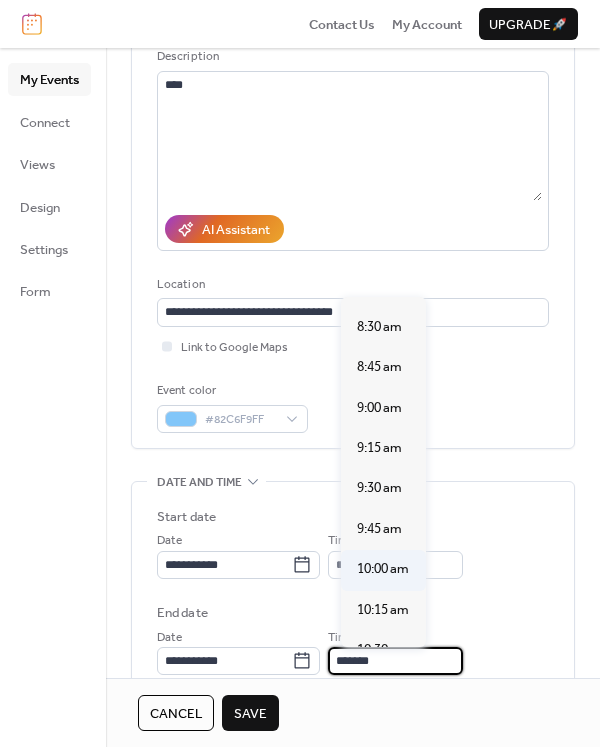 type on "********" 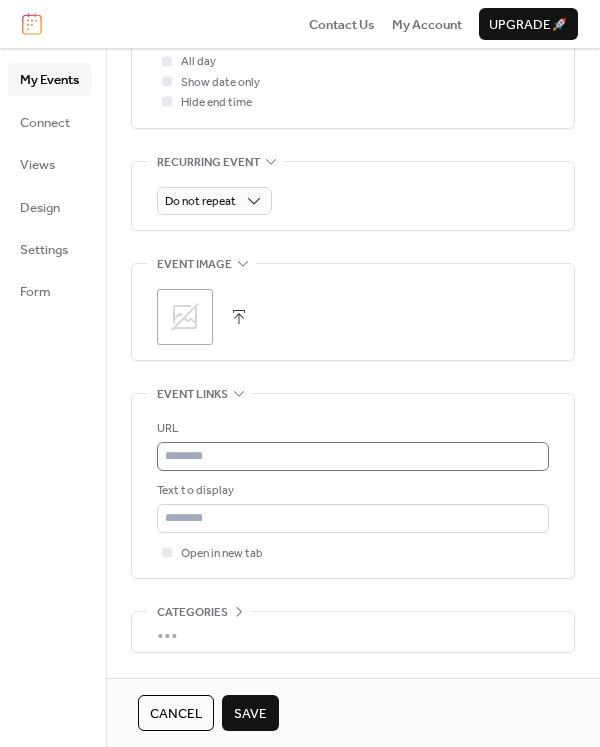 scroll, scrollTop: 917, scrollLeft: 0, axis: vertical 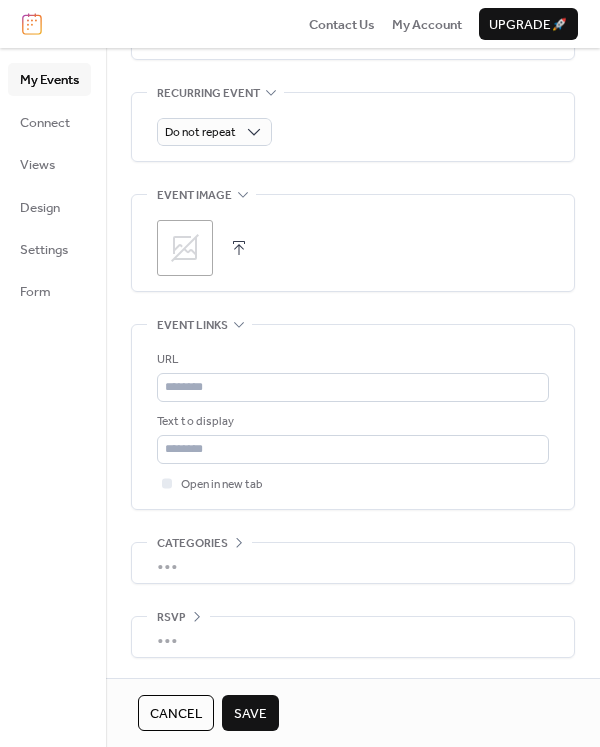 click 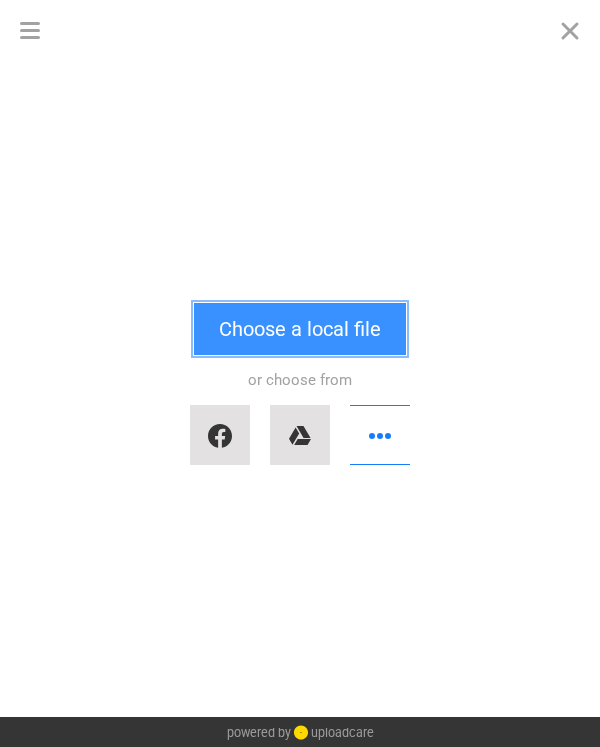 click on "Choose a local file" at bounding box center [300, 329] 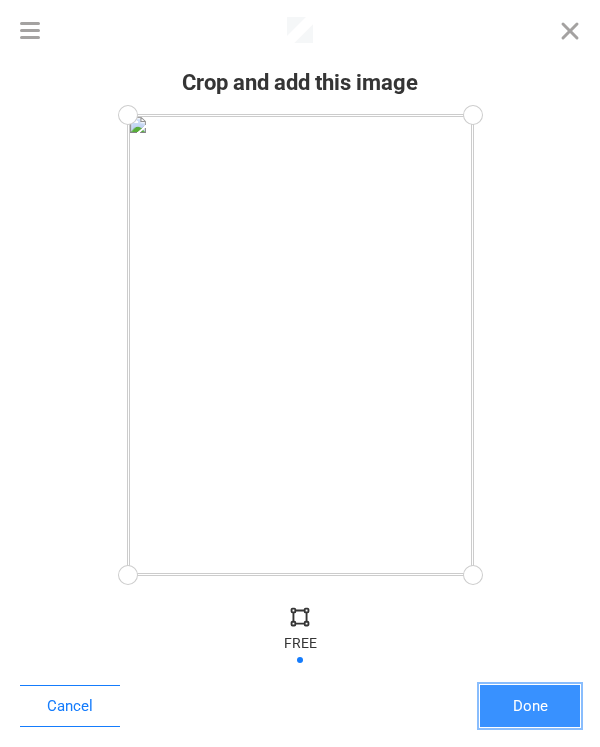 click on "Done" at bounding box center (530, 706) 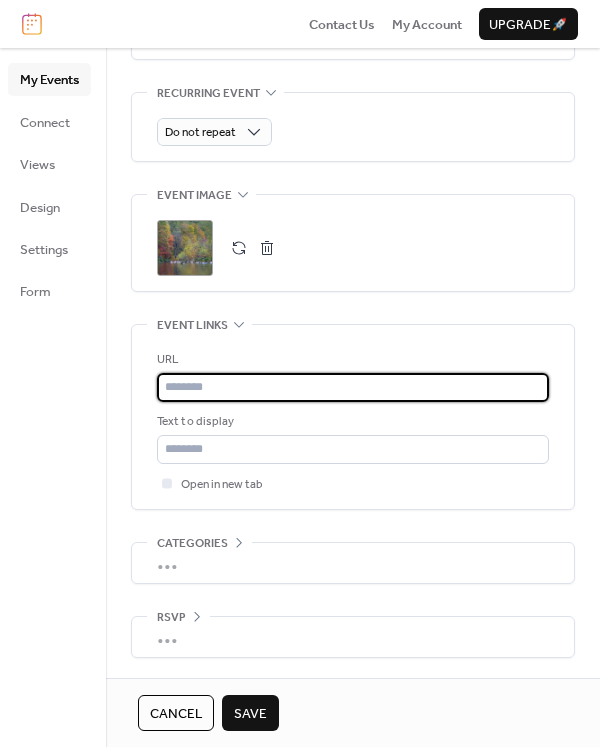click at bounding box center (353, 387) 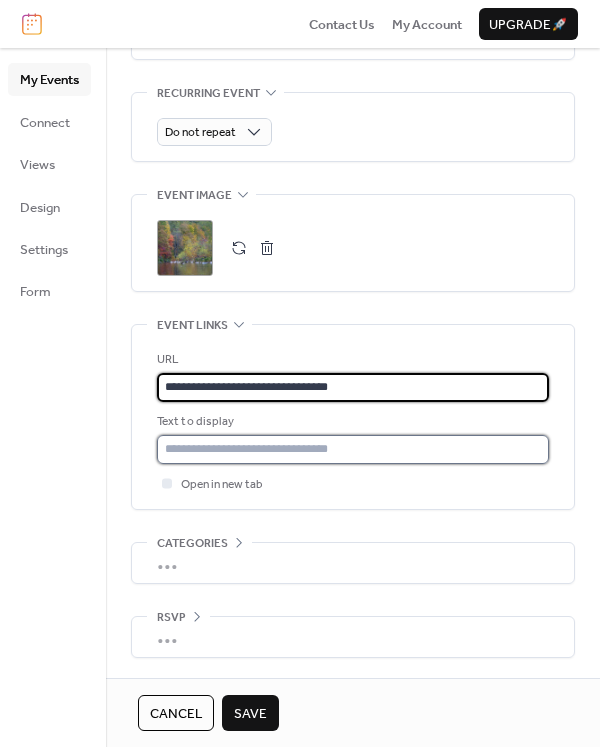 click at bounding box center (353, 449) 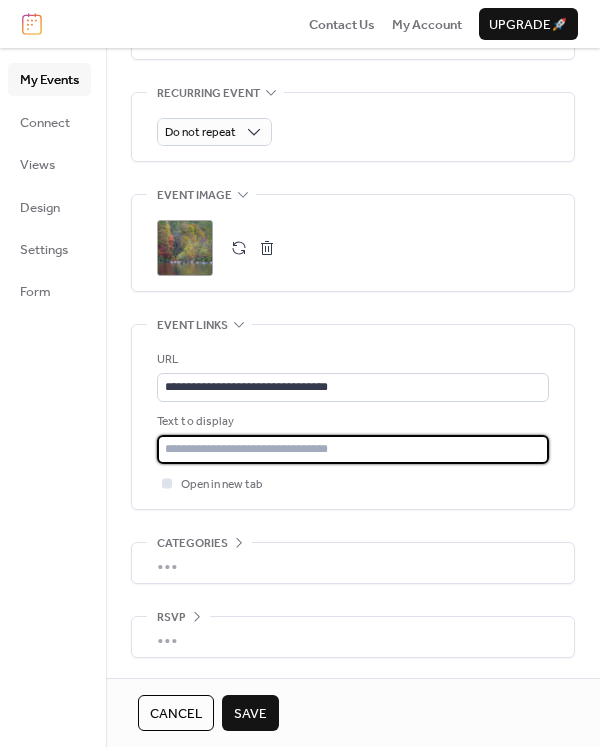 type on "**********" 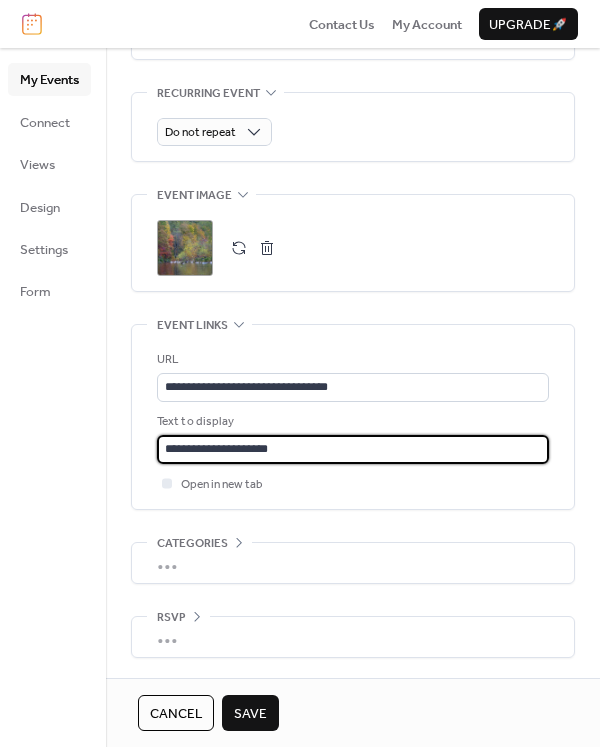 click on "Save" at bounding box center (250, 714) 